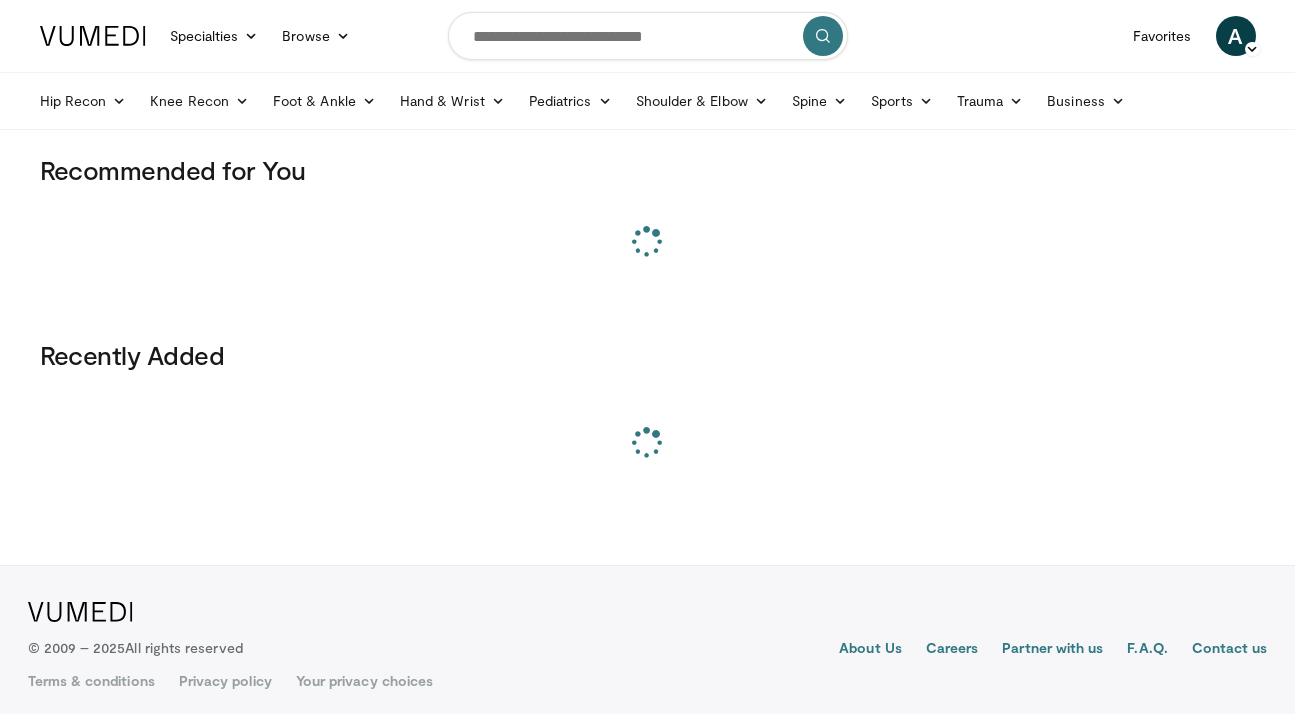 scroll, scrollTop: 0, scrollLeft: 0, axis: both 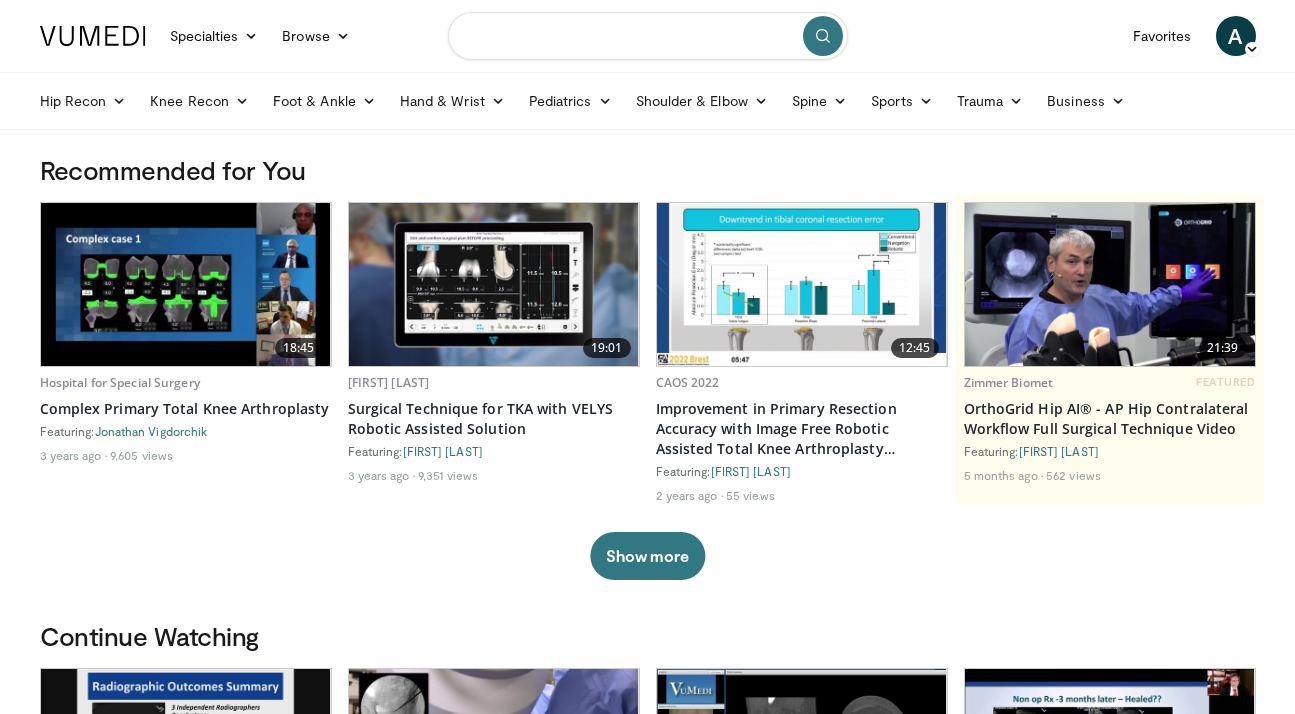 click at bounding box center [648, 36] 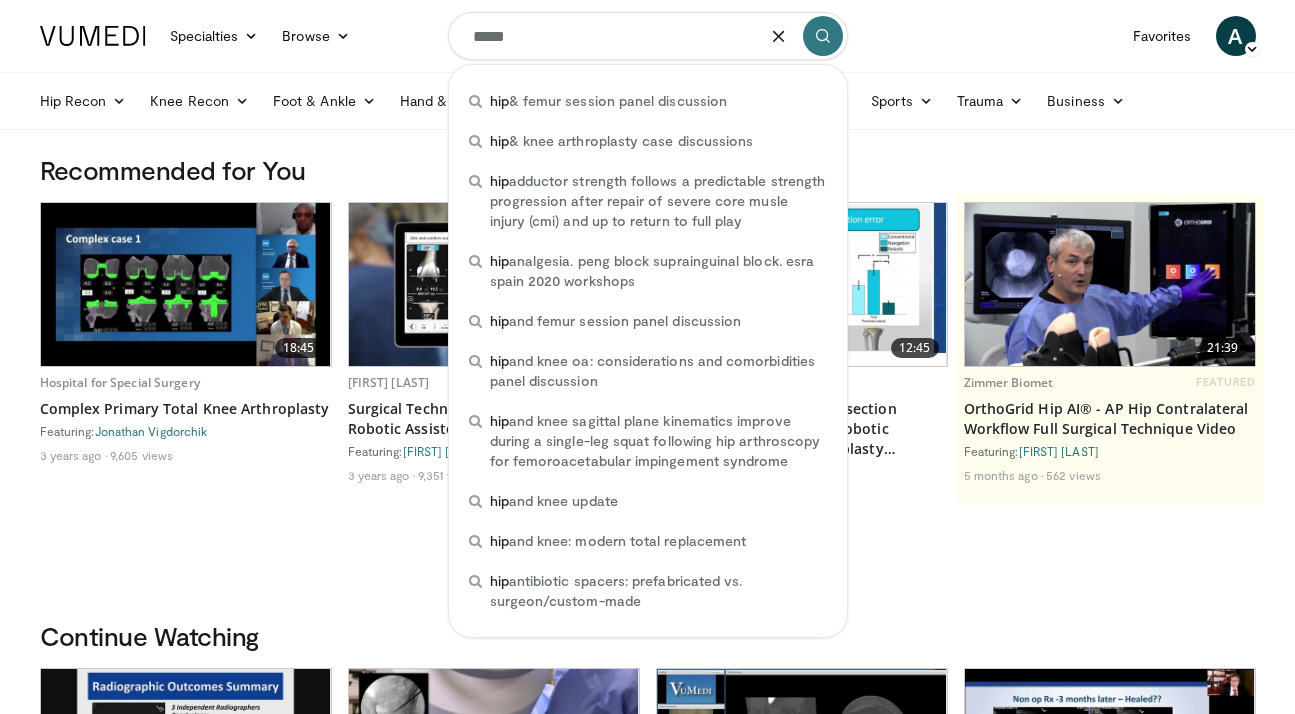 type on "******" 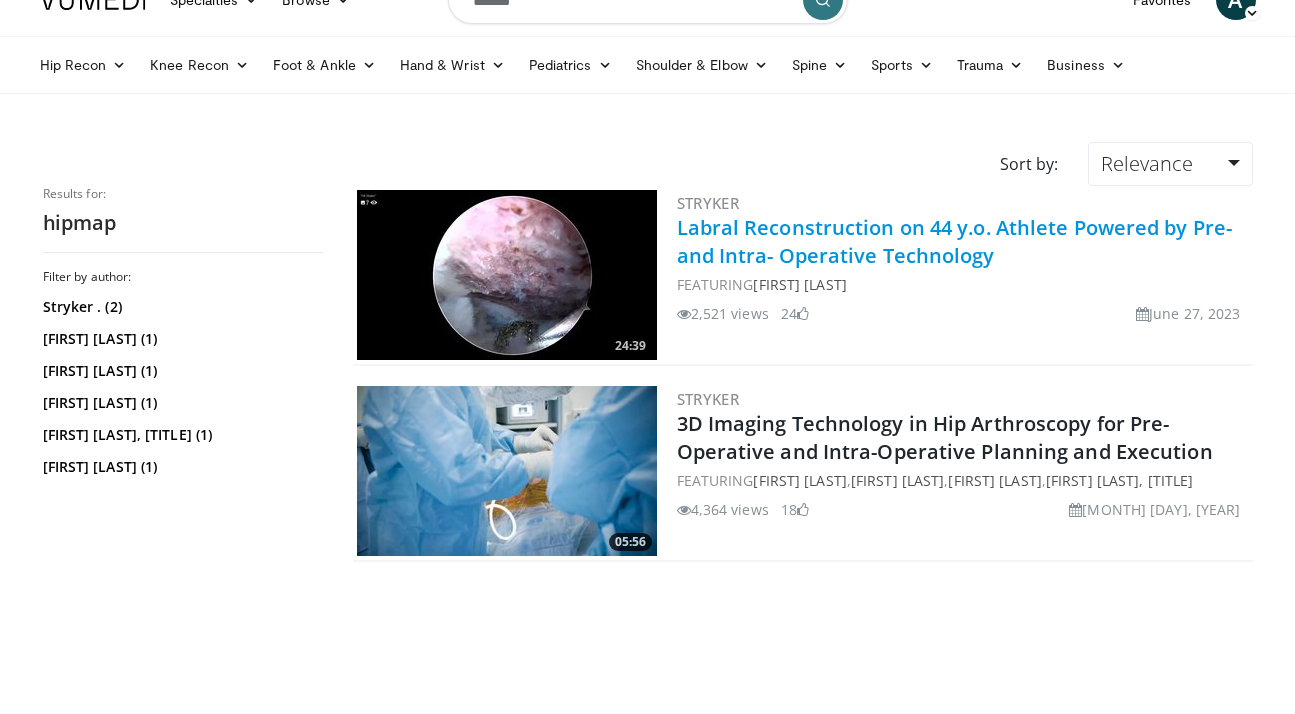 scroll, scrollTop: 104, scrollLeft: 0, axis: vertical 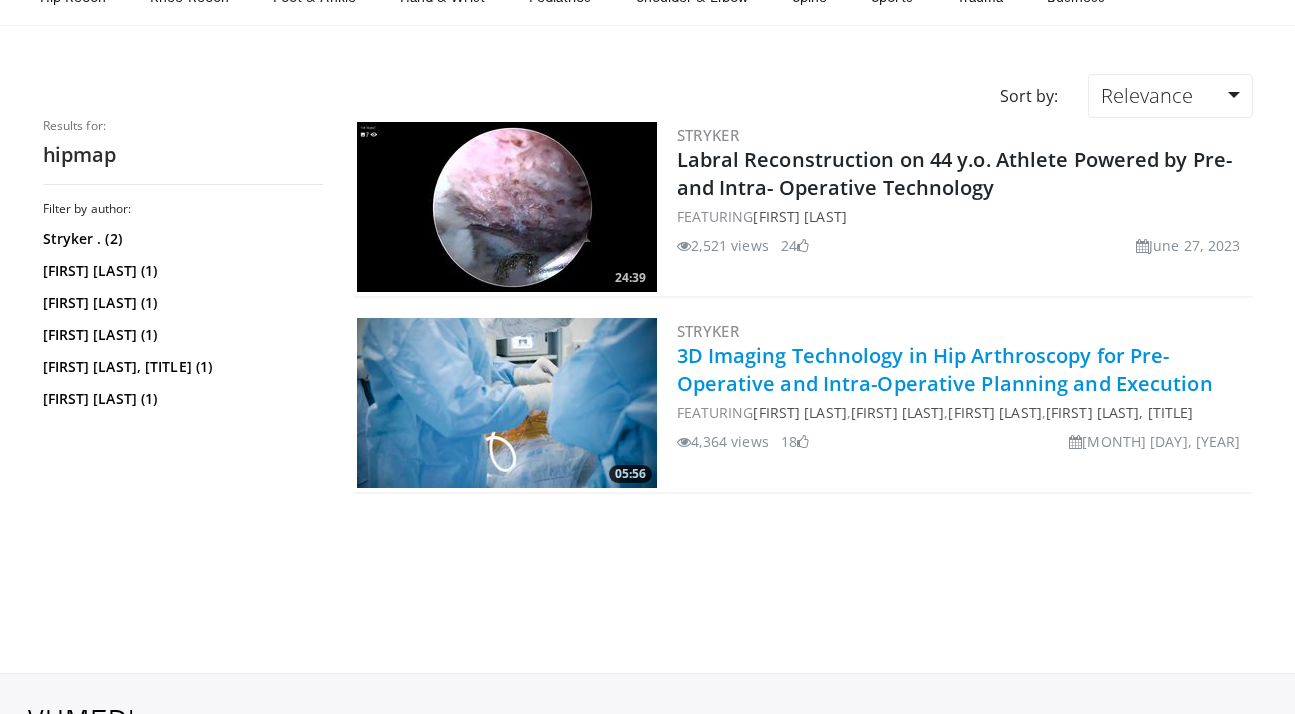 click on "3D Imaging Technology in Hip Arthroscopy for Pre-Operative and Intra-Operative Planning and Execution" at bounding box center [945, 369] 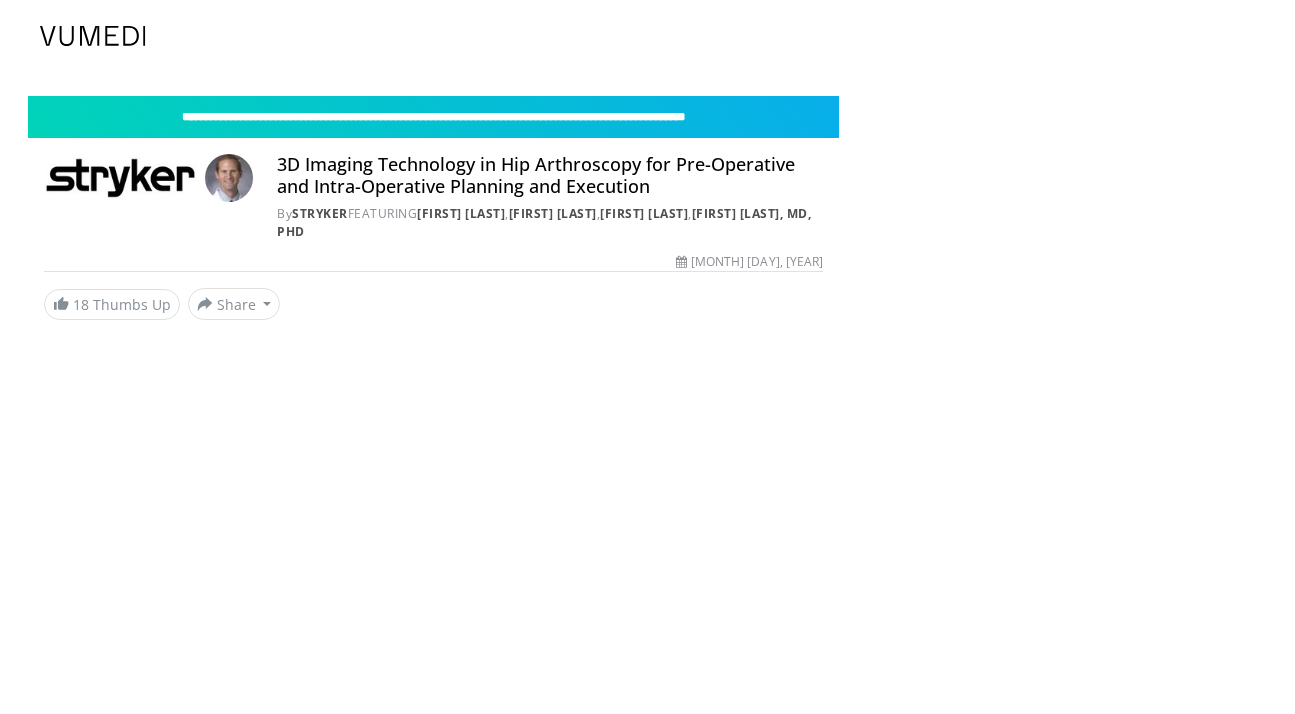 scroll, scrollTop: 0, scrollLeft: 0, axis: both 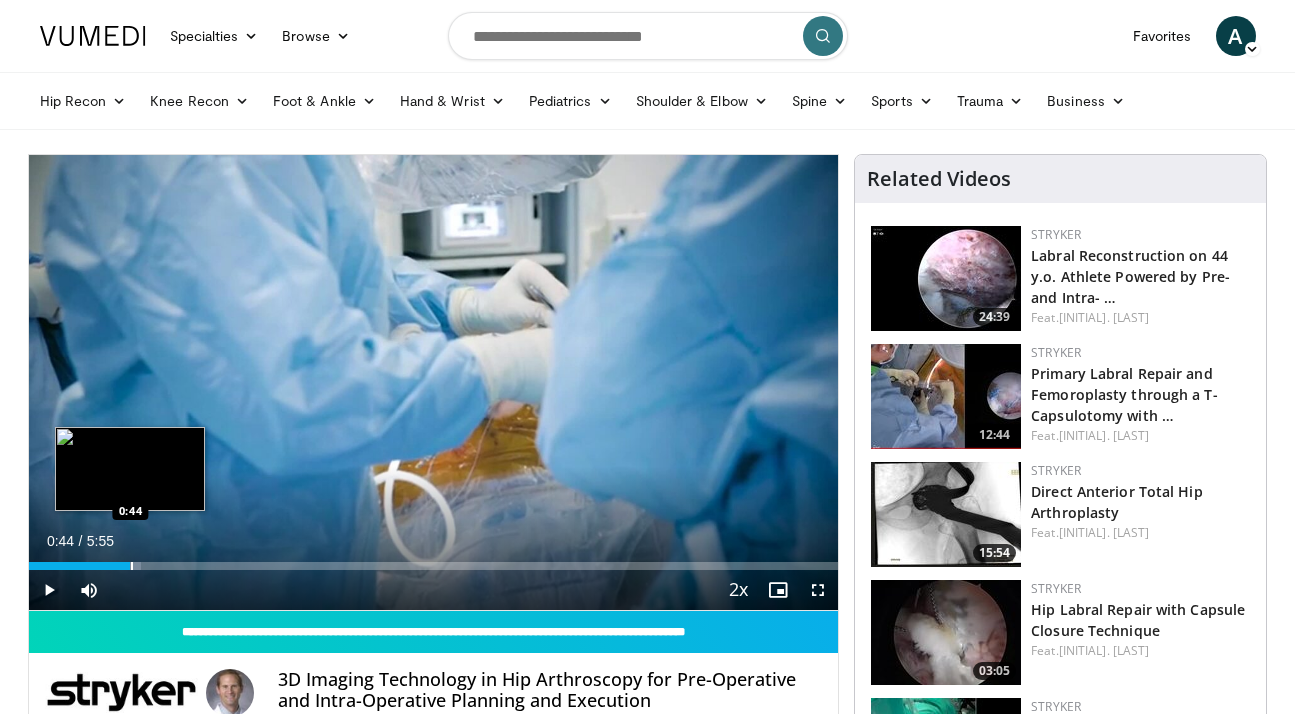 click at bounding box center (132, 566) 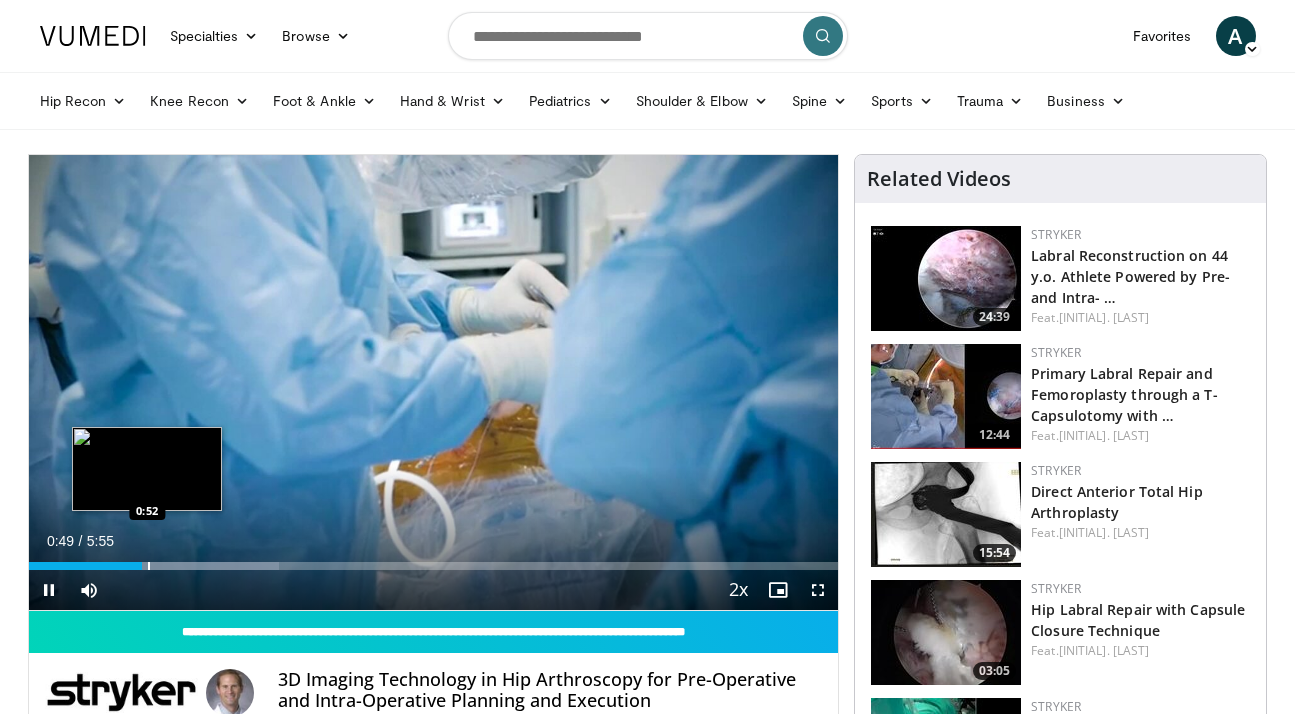 click at bounding box center (149, 566) 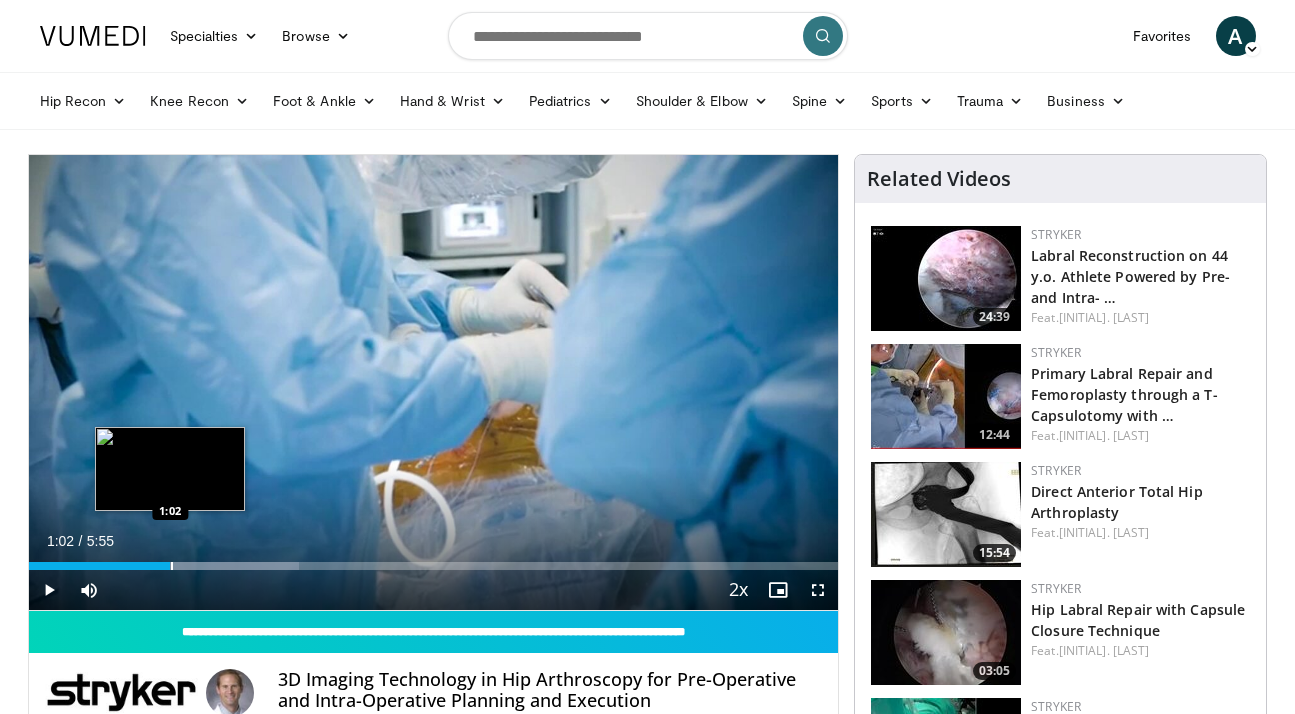 click at bounding box center (172, 566) 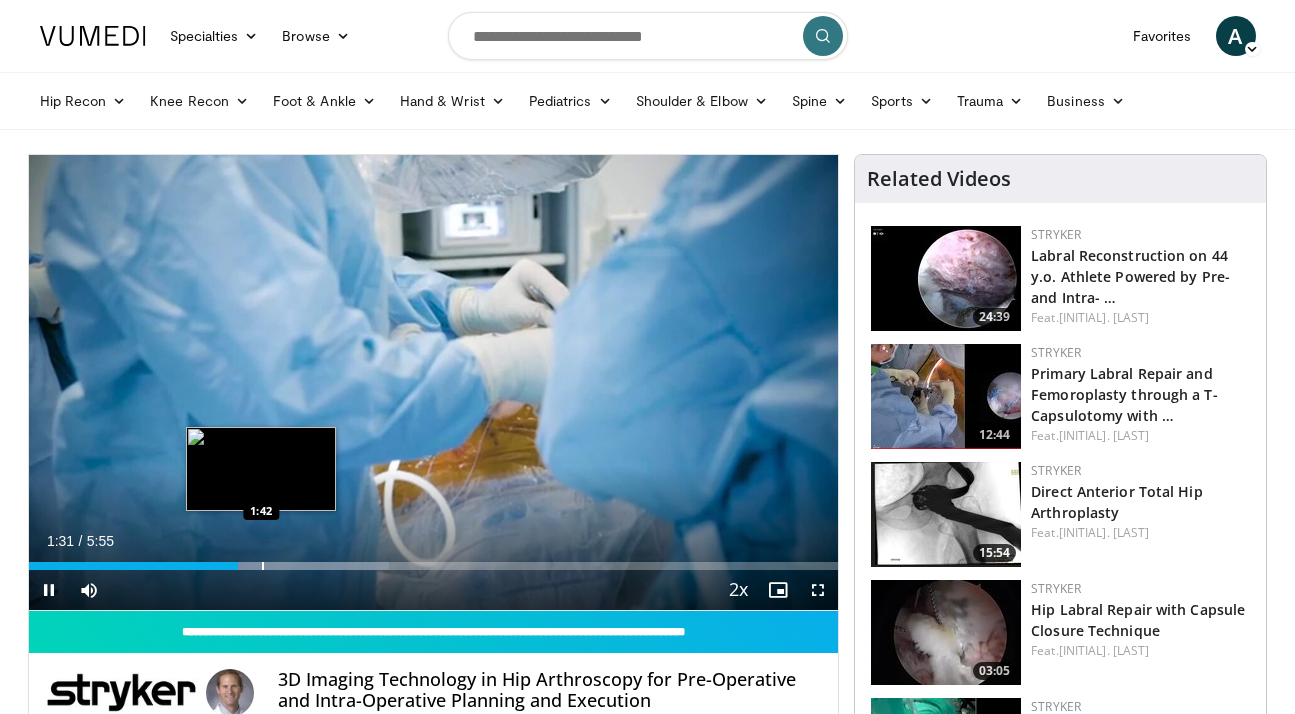 click at bounding box center (263, 566) 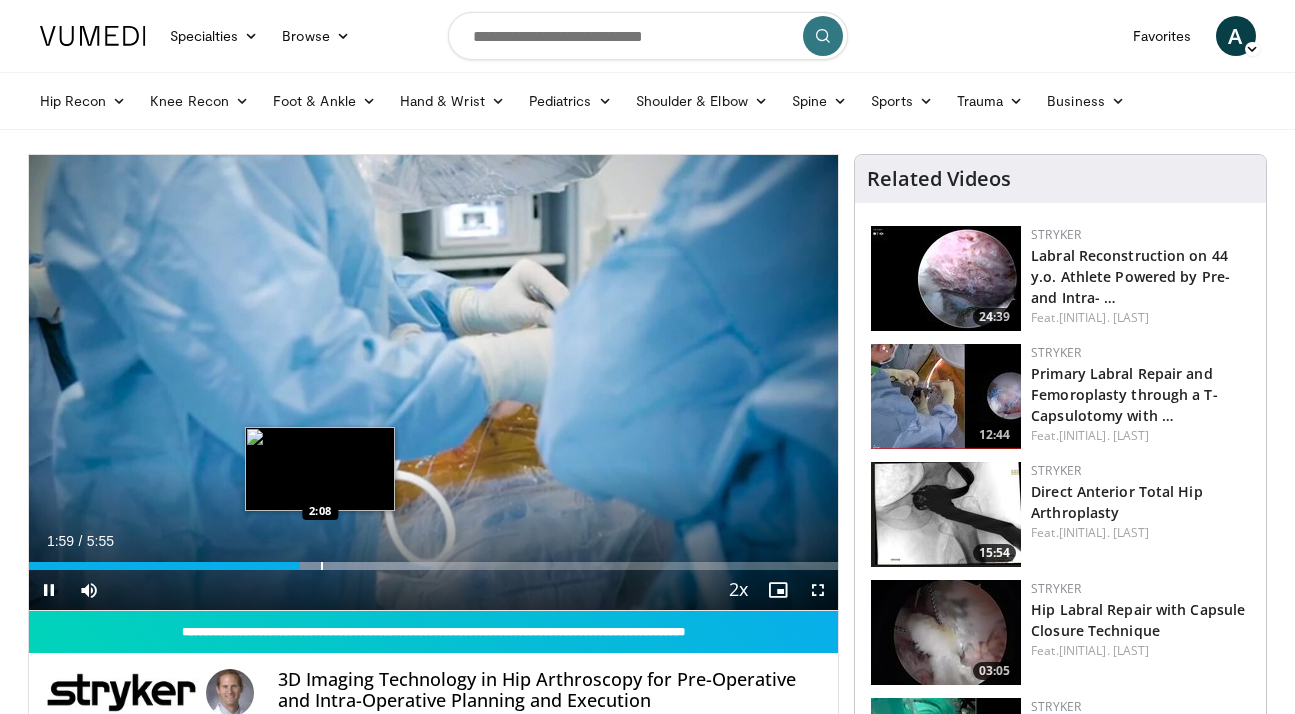 click at bounding box center [322, 566] 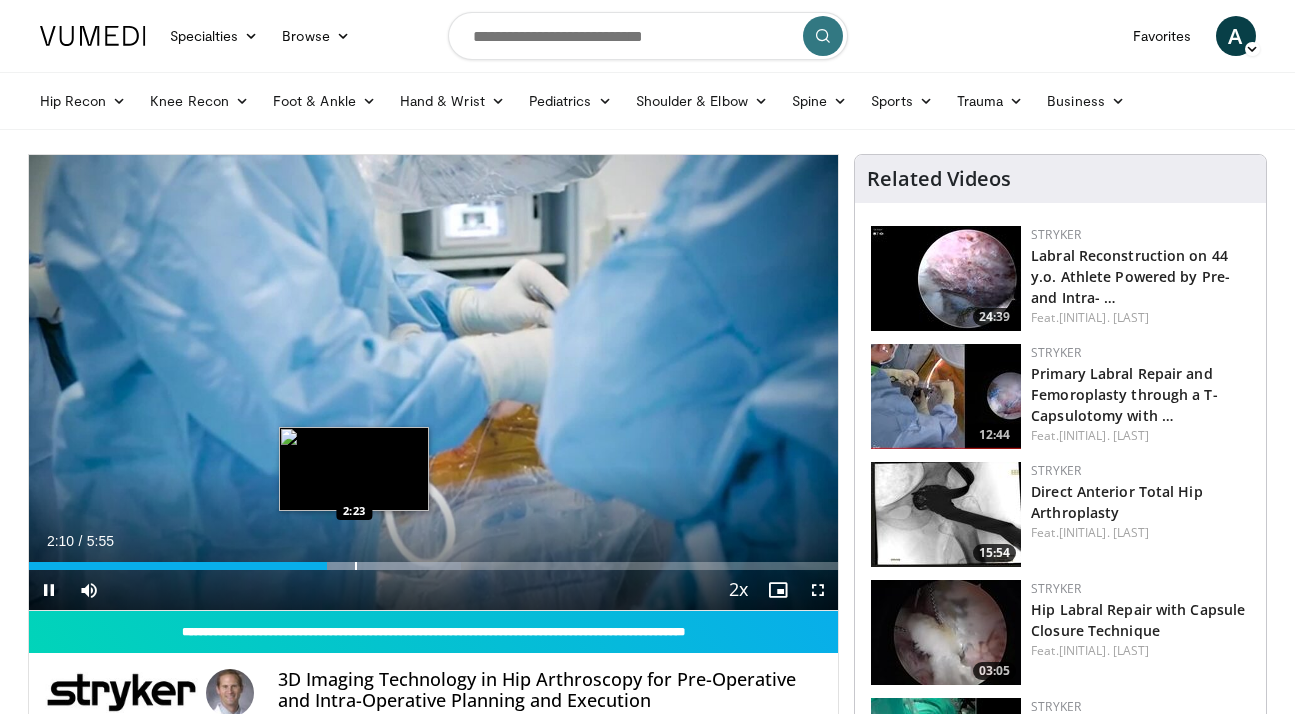 click at bounding box center (356, 566) 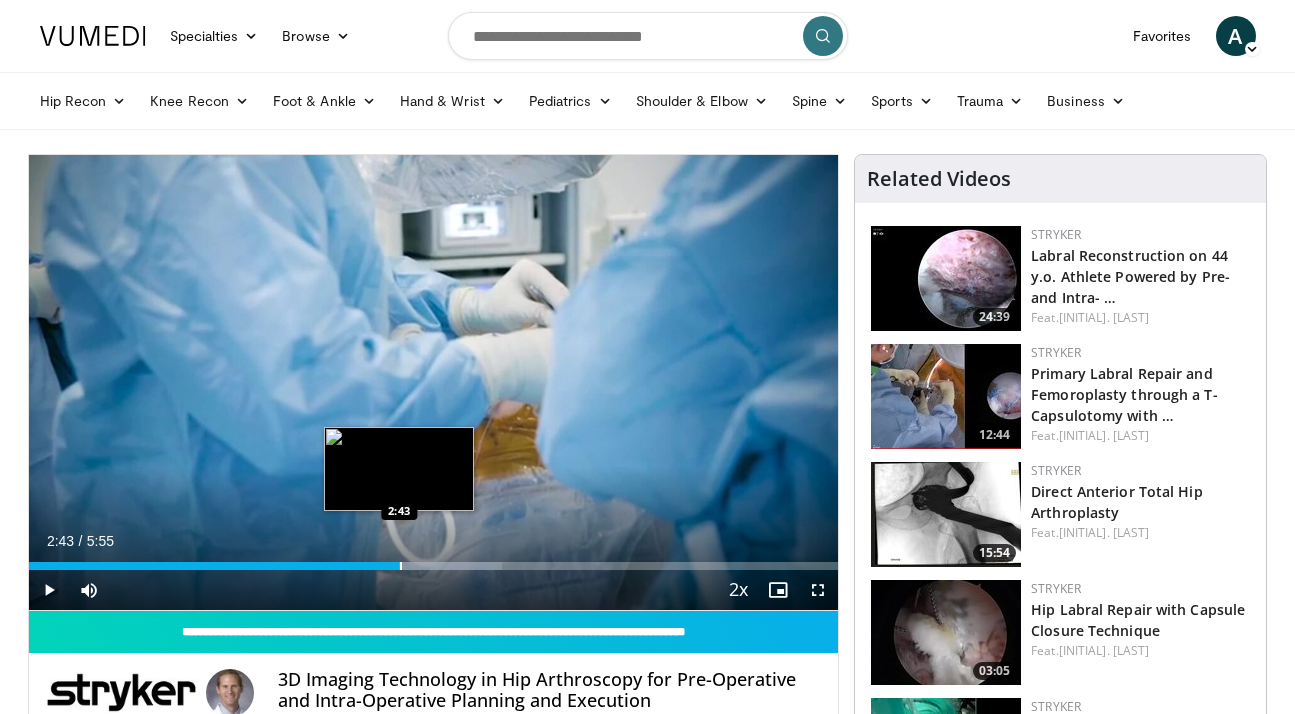 click on "Loaded :  58.50% 2:27 2:43" at bounding box center [434, 566] 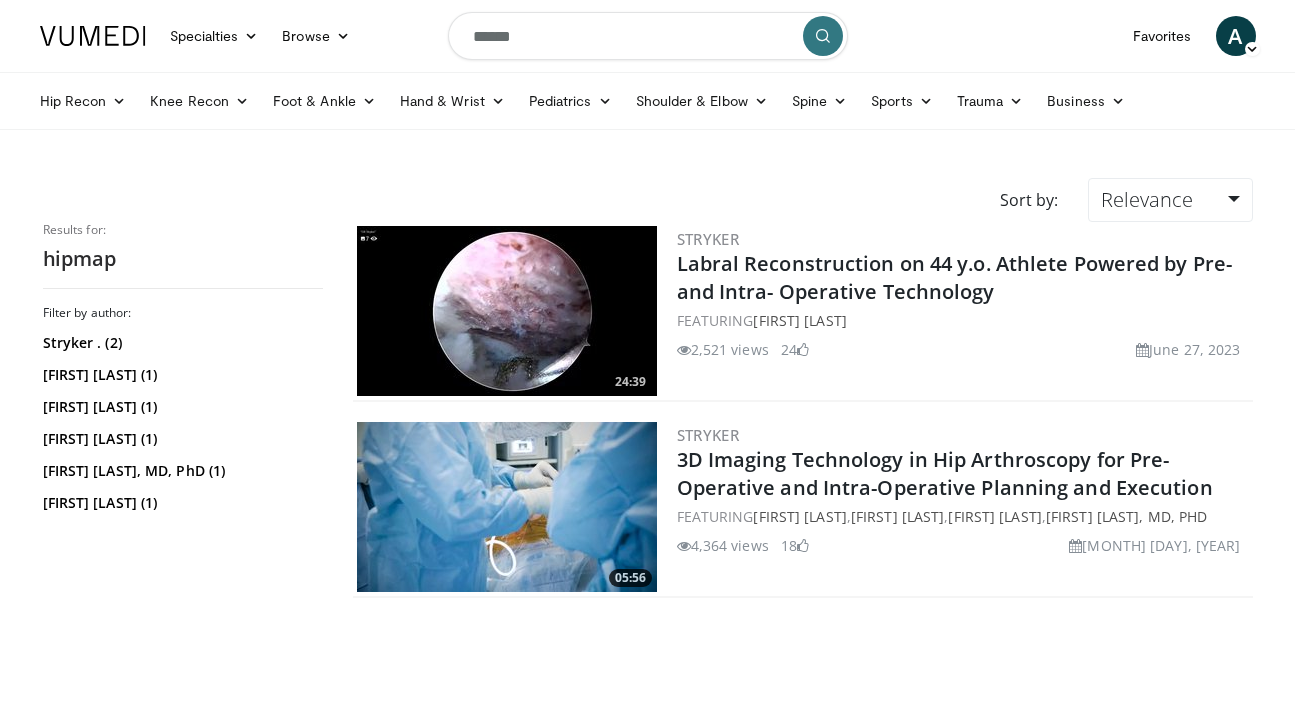 scroll, scrollTop: 104, scrollLeft: 0, axis: vertical 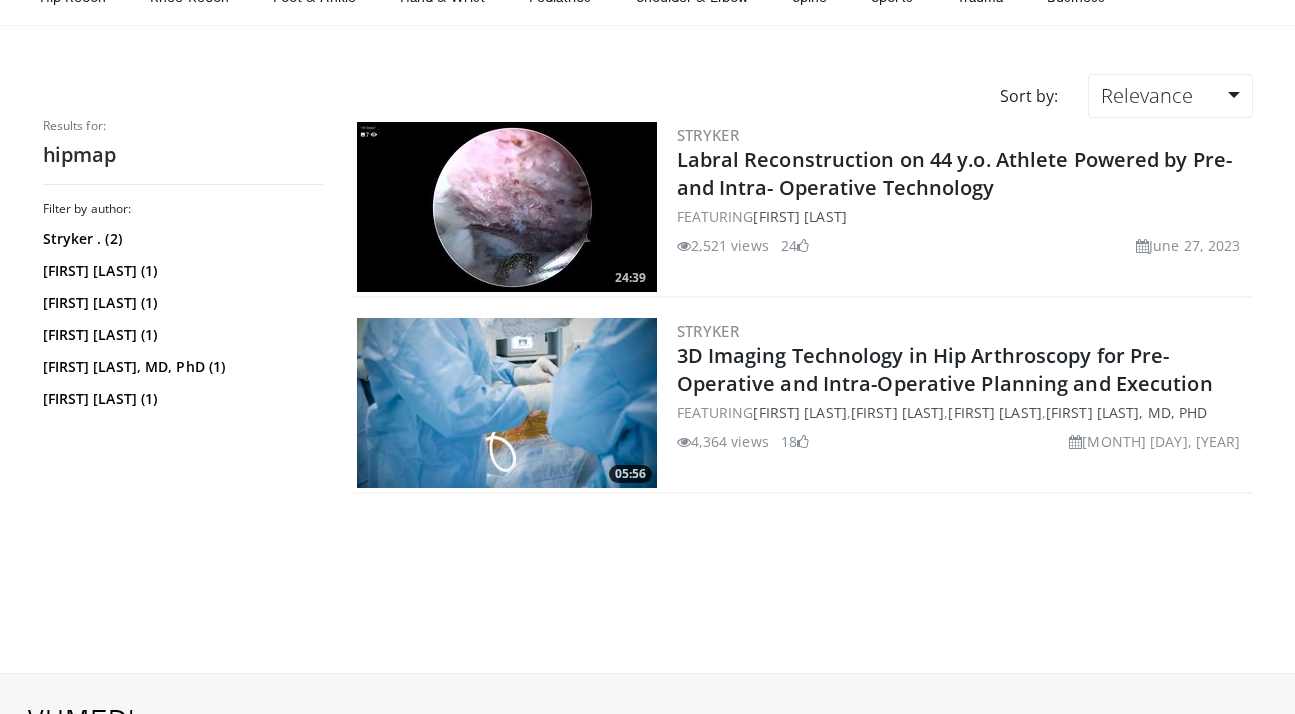 click at bounding box center [507, 207] 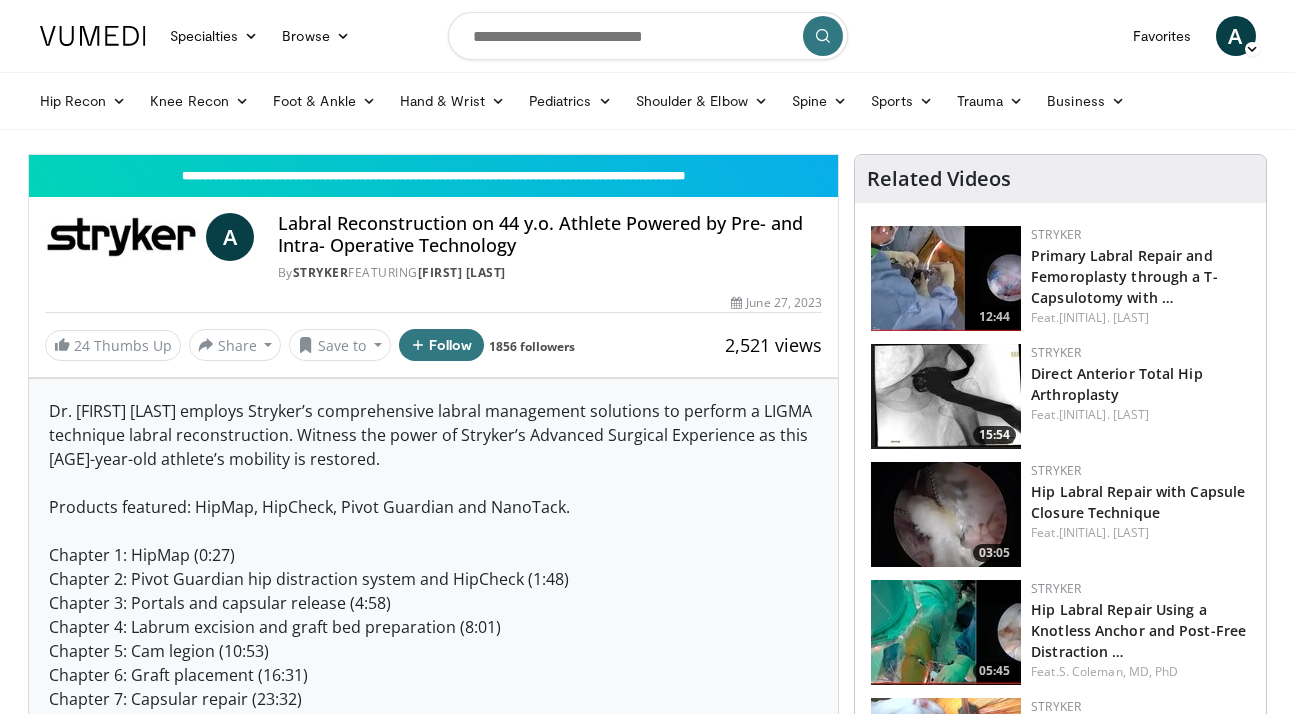 scroll, scrollTop: 0, scrollLeft: 0, axis: both 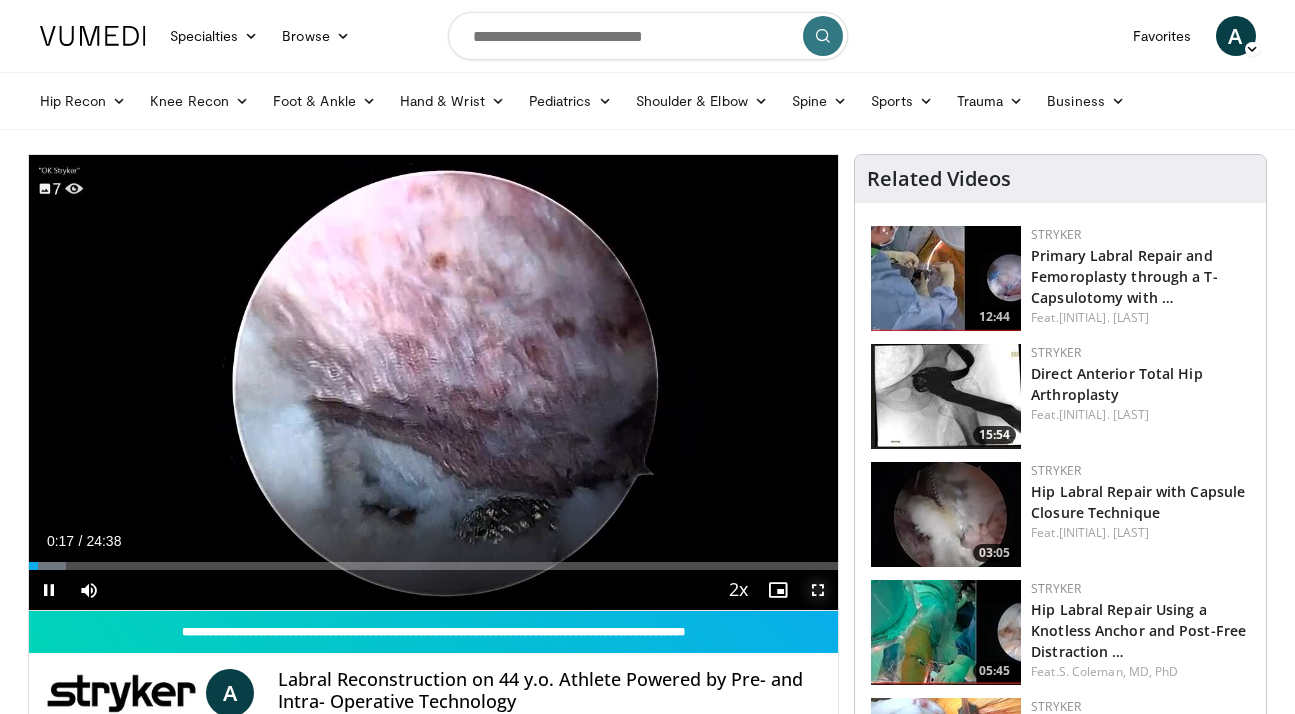 click at bounding box center (818, 590) 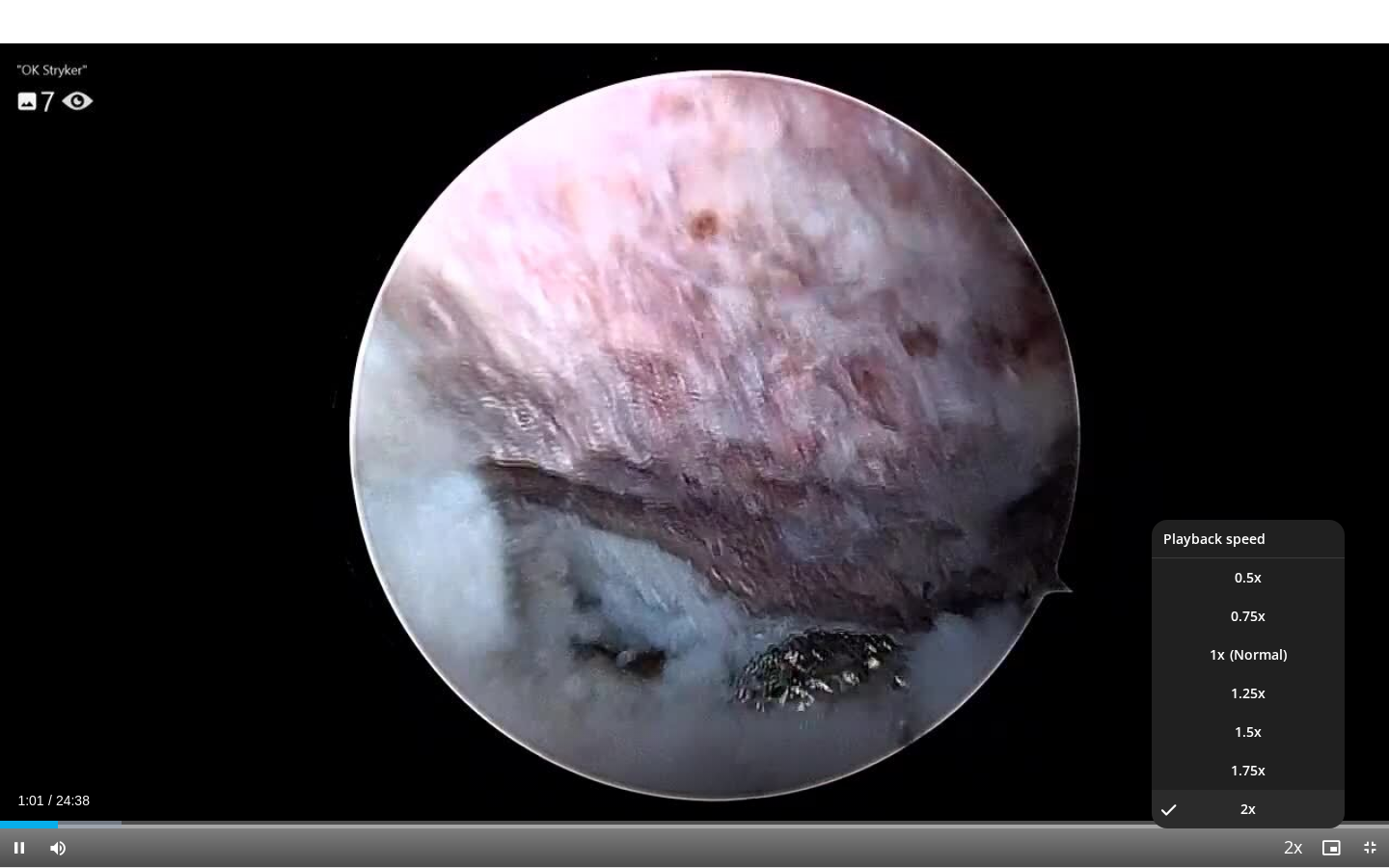click at bounding box center [1293, 849] 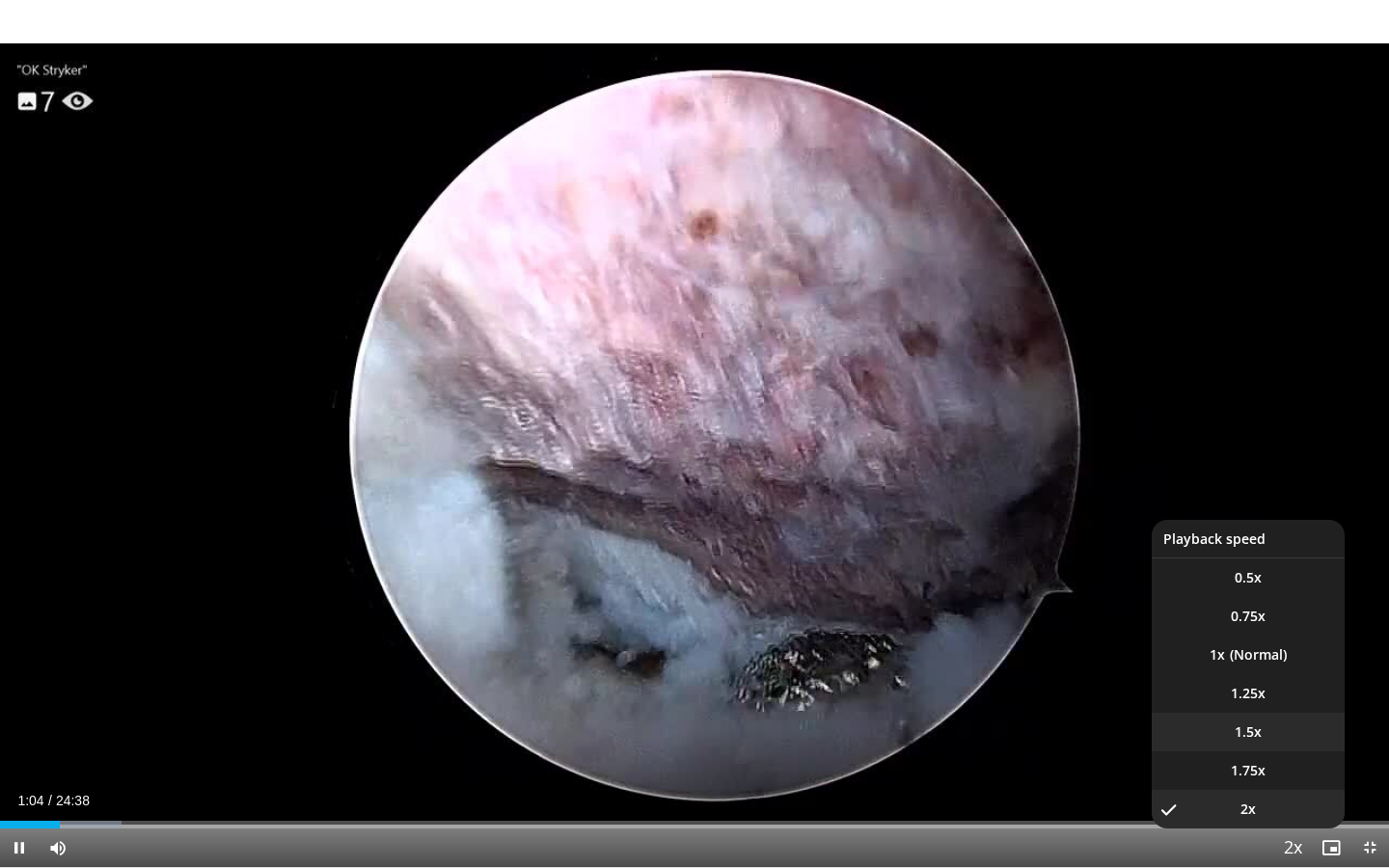 click on "1.5x" at bounding box center (1248, 732) 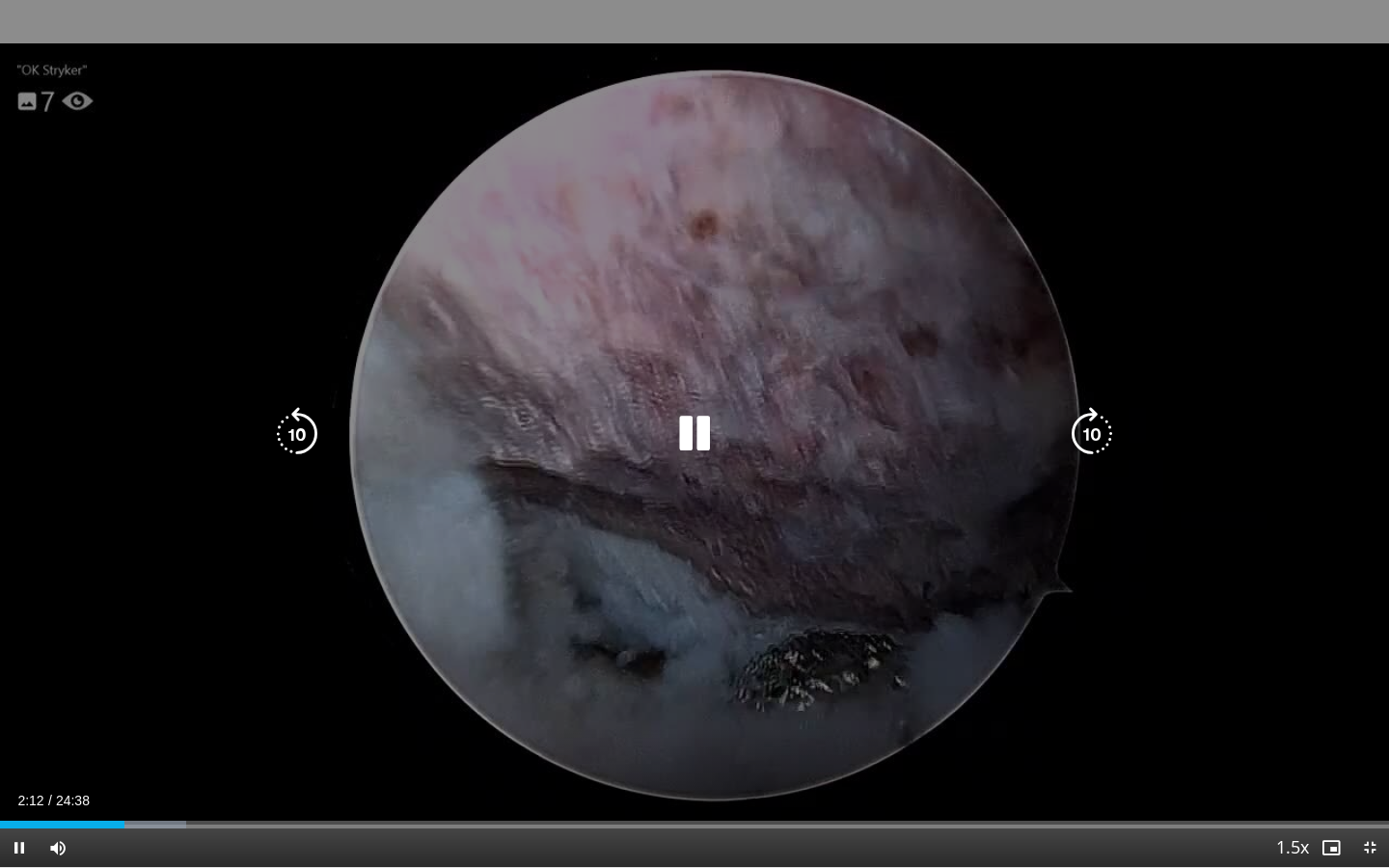 click at bounding box center (694, 434) 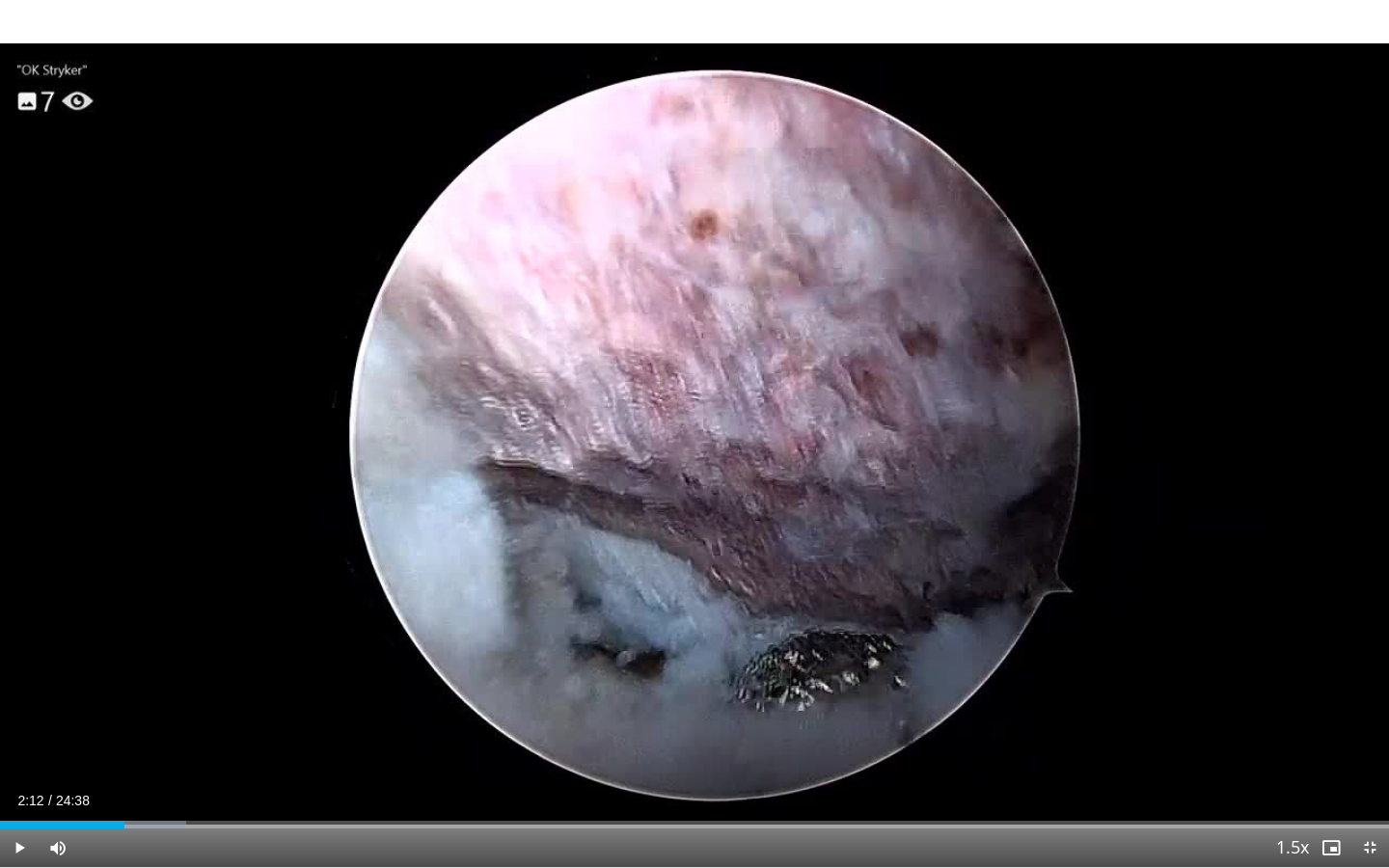 type 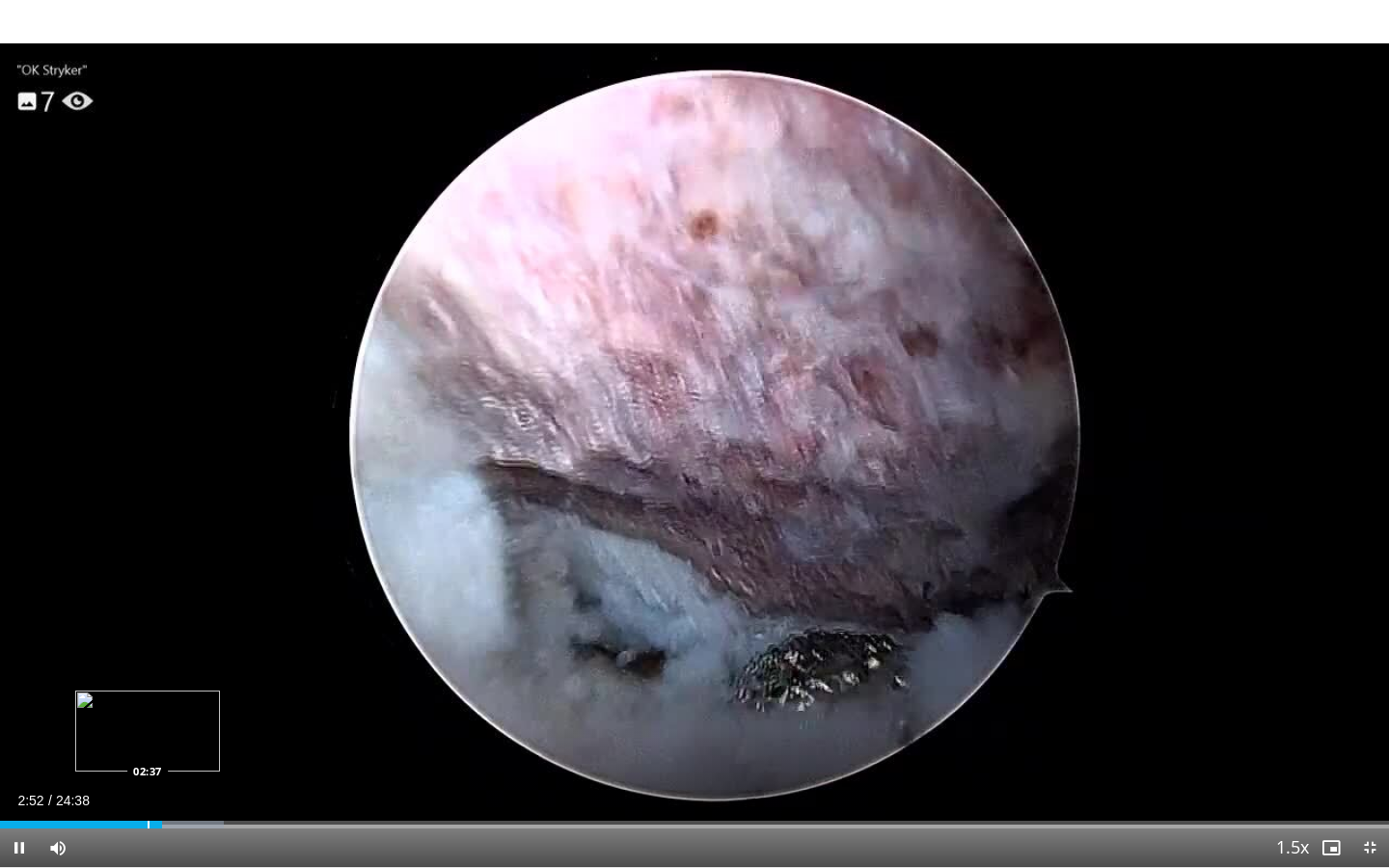 click on "Loaded :  16.10% 02:52 02:37" at bounding box center [694, 825] 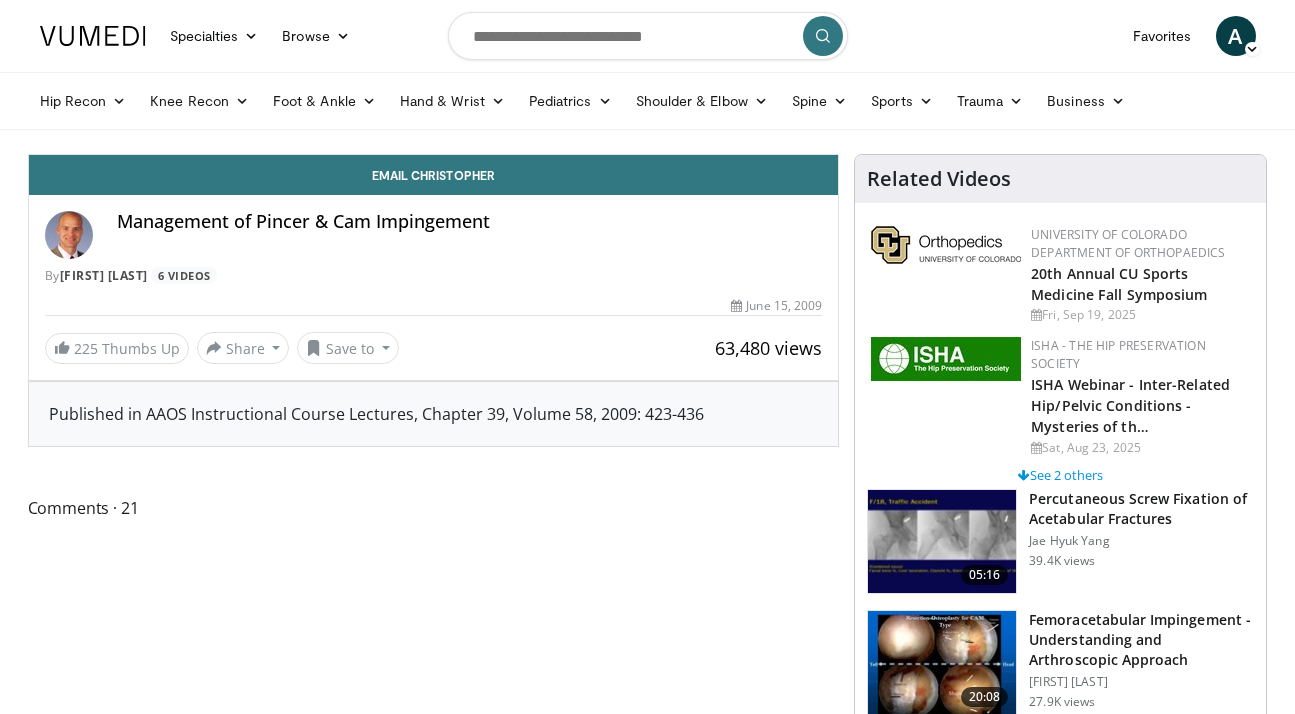 scroll, scrollTop: 0, scrollLeft: 0, axis: both 